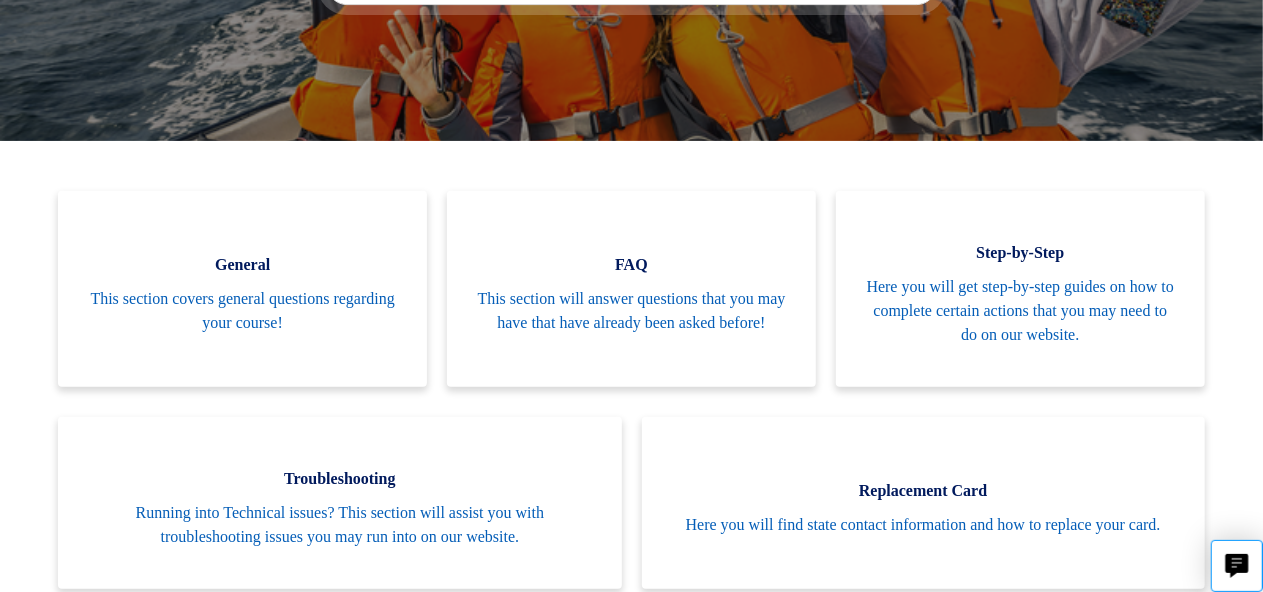 scroll, scrollTop: 444, scrollLeft: 0, axis: vertical 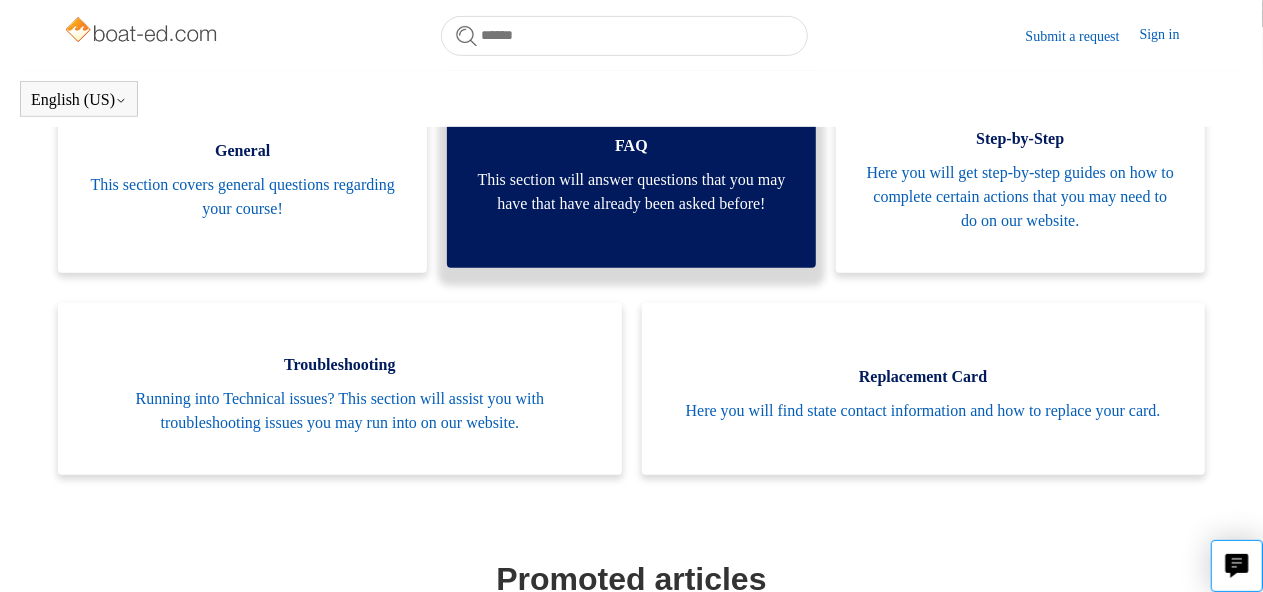 click on "This section will answer questions that you may have that have already been asked before!" at bounding box center [631, 192] 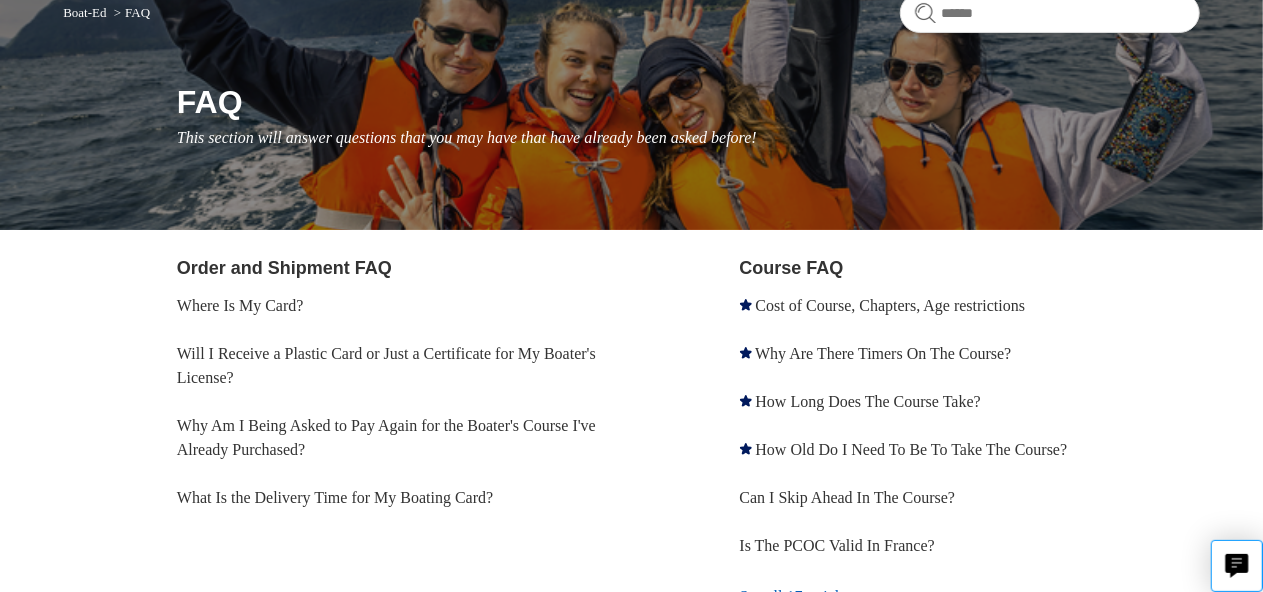 scroll, scrollTop: 200, scrollLeft: 0, axis: vertical 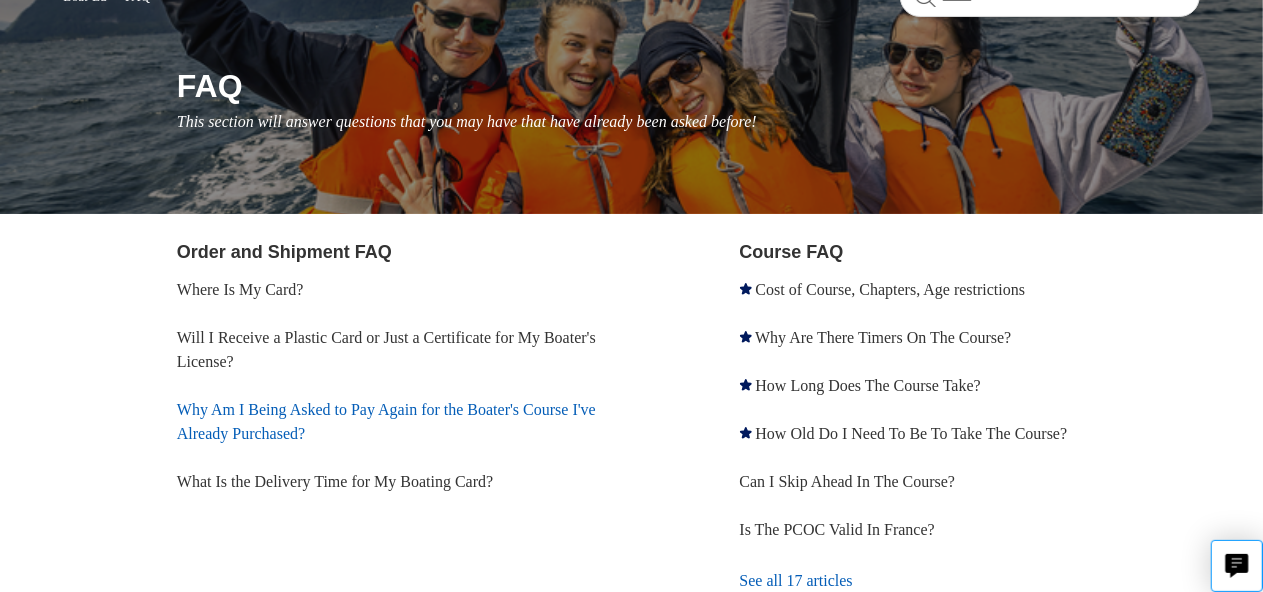 click on "Why Am I Being Asked to Pay Again for the Boater's Course I've Already Purchased?" at bounding box center (386, 421) 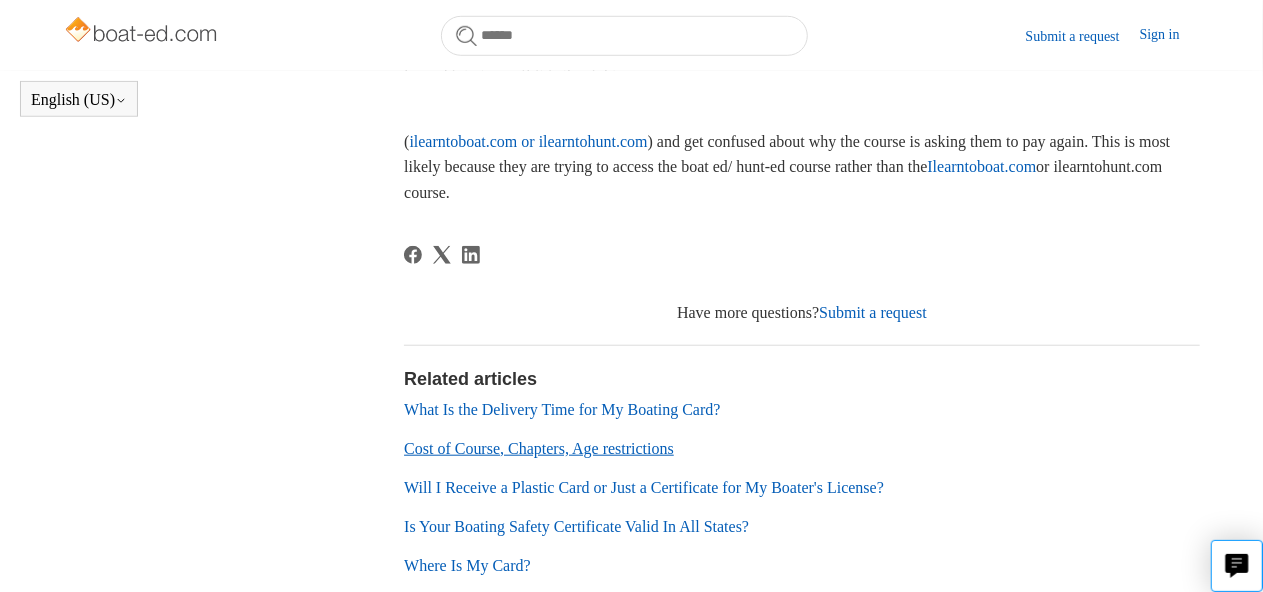 scroll, scrollTop: 644, scrollLeft: 0, axis: vertical 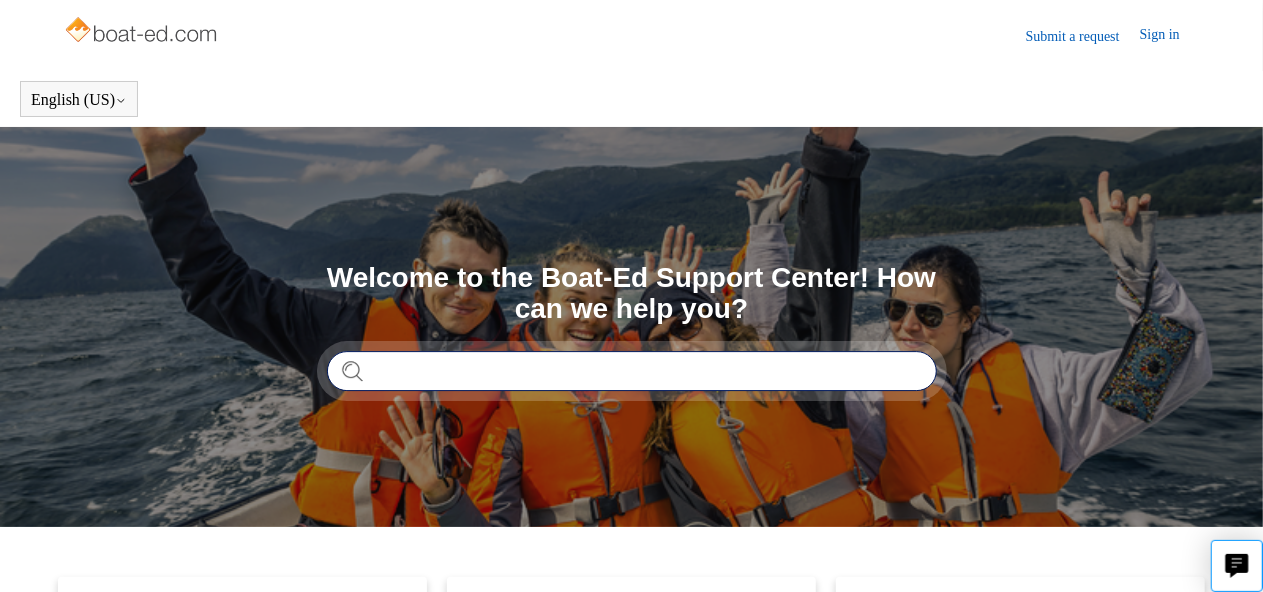 click at bounding box center [632, 371] 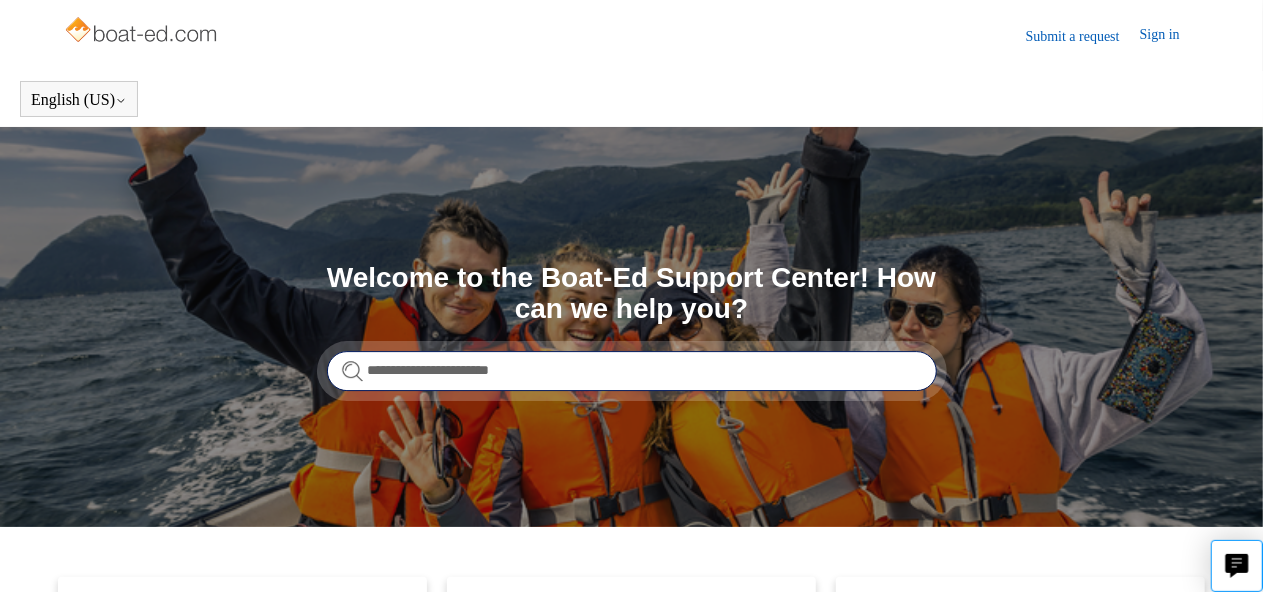 type on "**********" 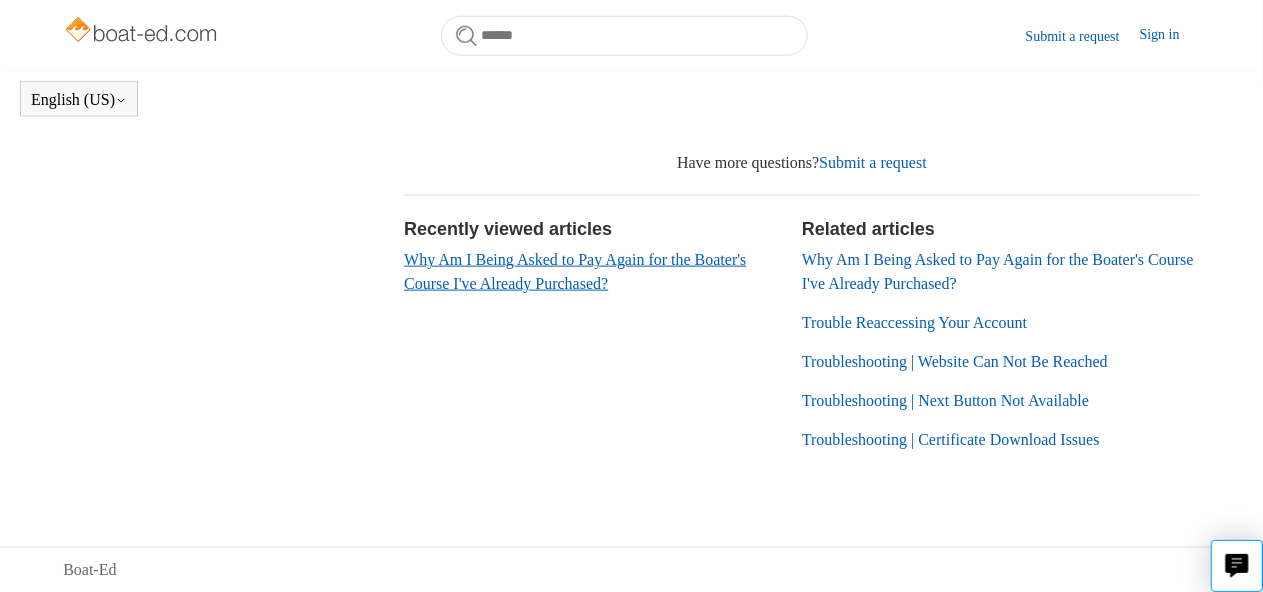 scroll, scrollTop: 1194, scrollLeft: 0, axis: vertical 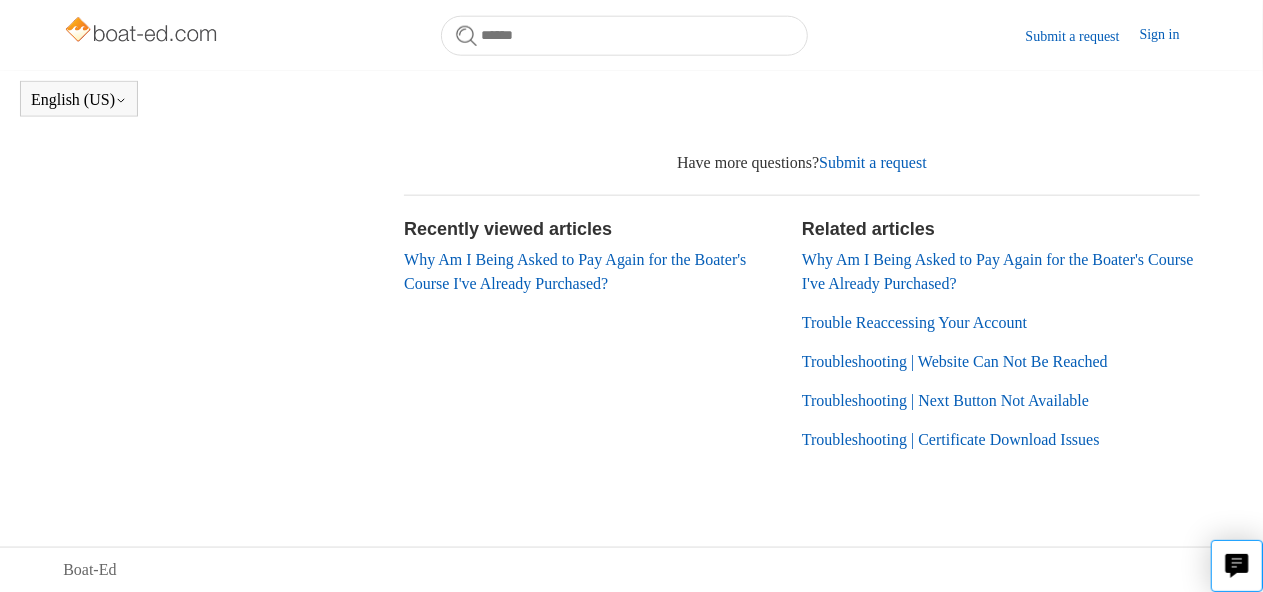 click on "Trouble Reaccessing Your Account" at bounding box center (914, 322) 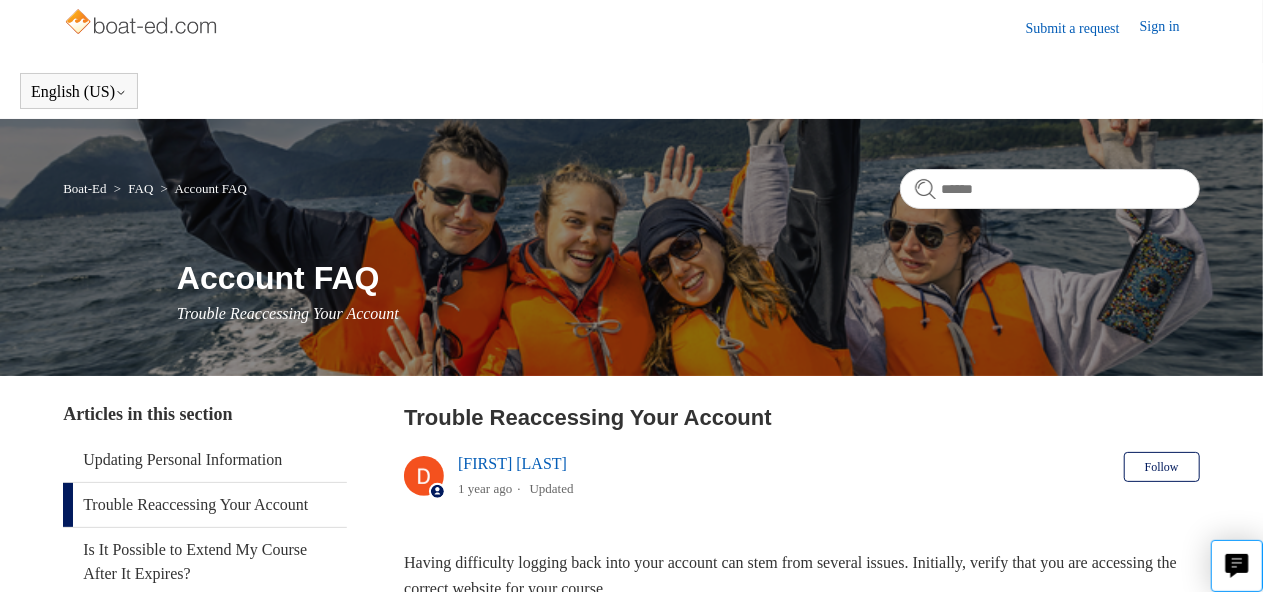 scroll, scrollTop: 0, scrollLeft: 0, axis: both 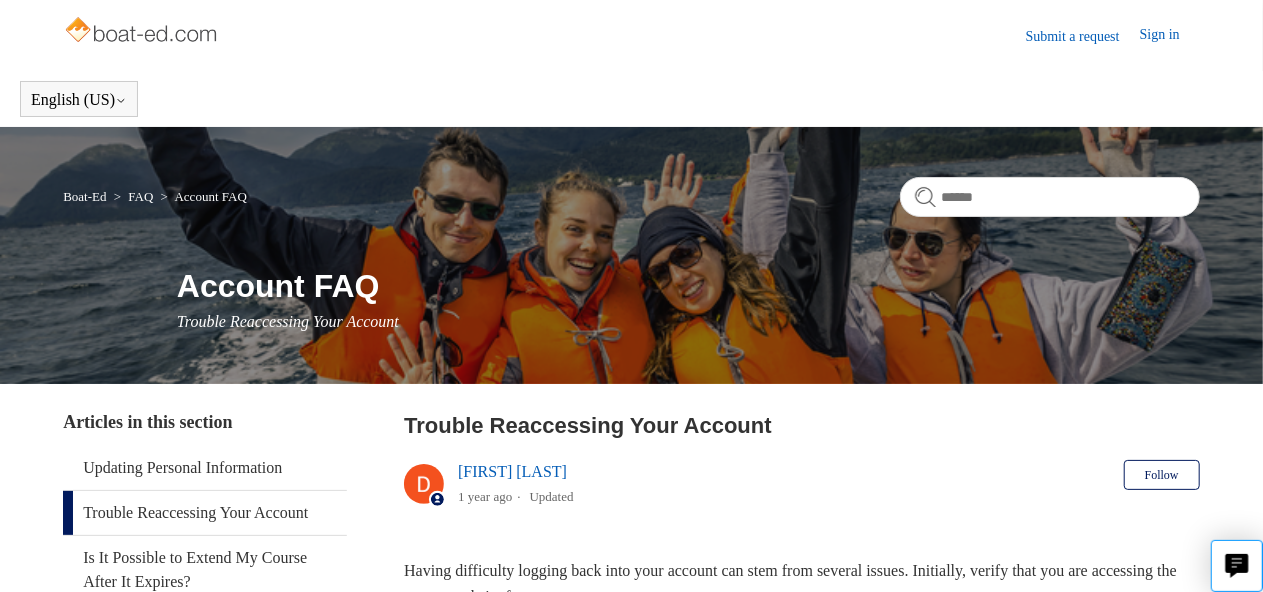 click on "Sign in" at bounding box center [1170, 36] 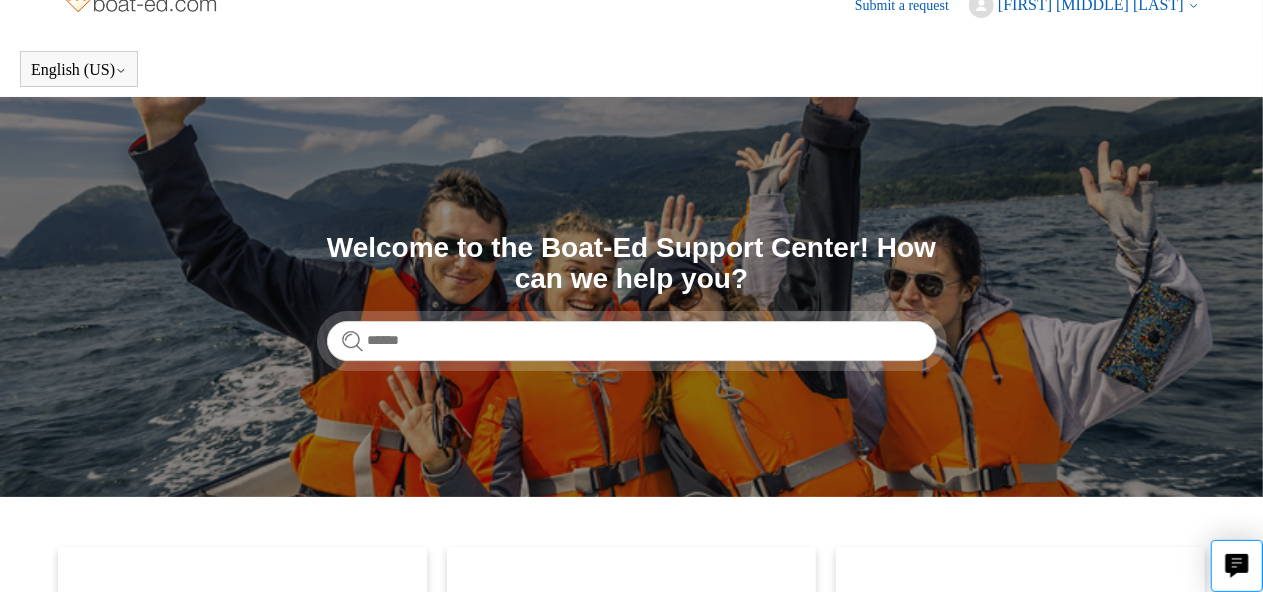 scroll, scrollTop: 0, scrollLeft: 0, axis: both 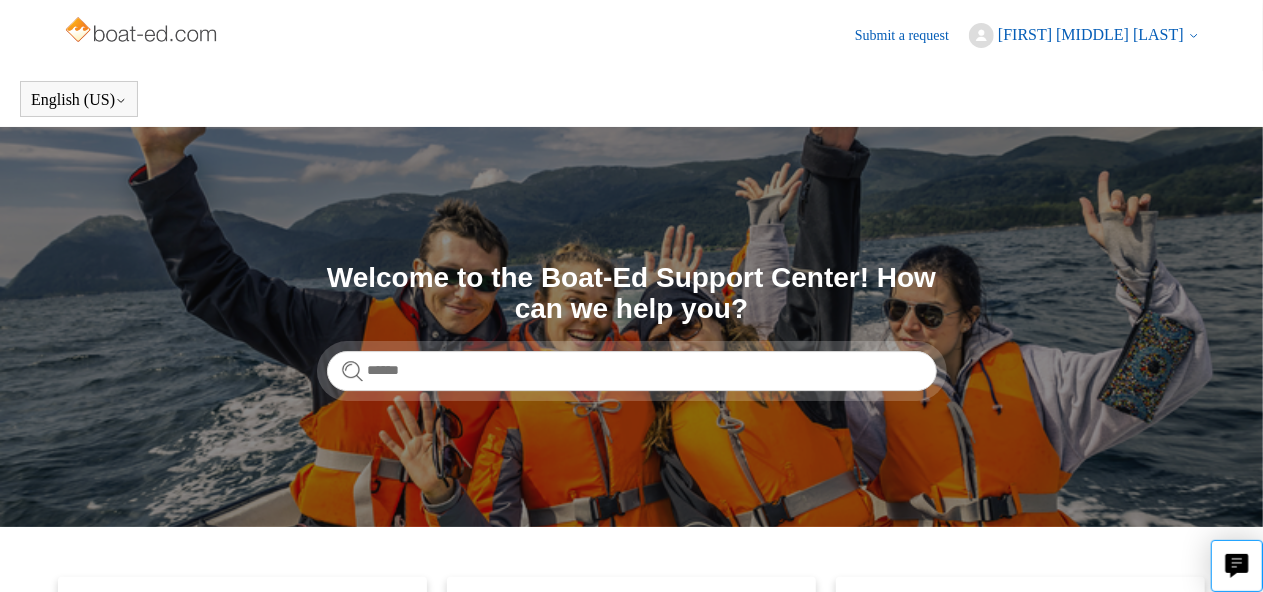 click 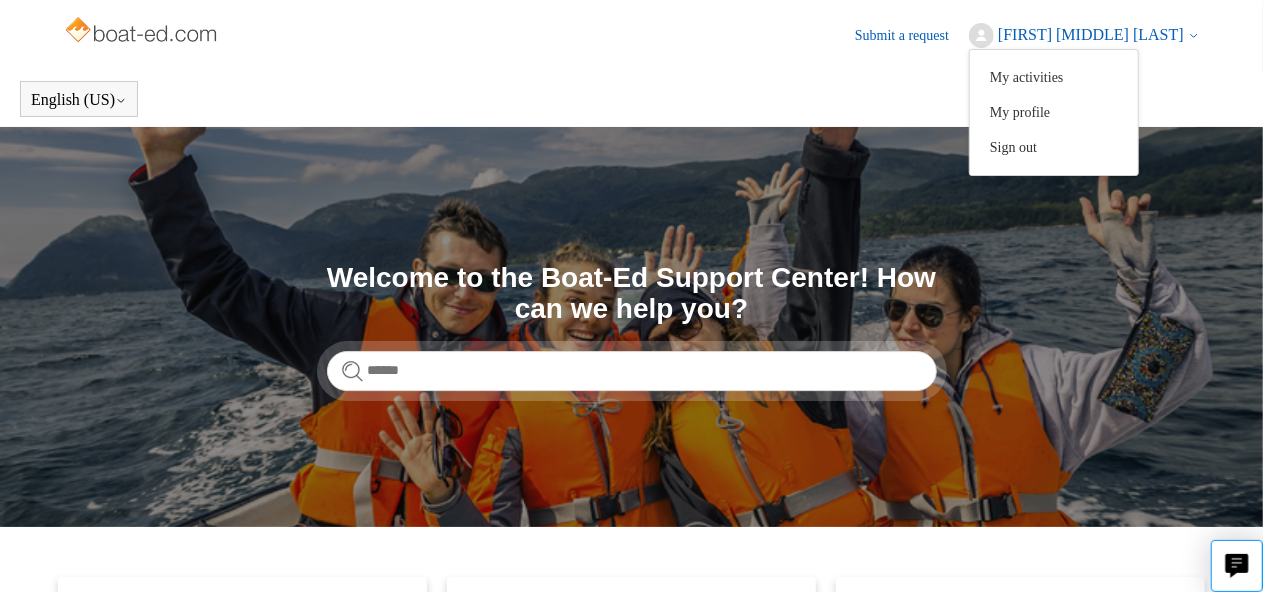 click on "Ernest C Chisena" at bounding box center [1091, 34] 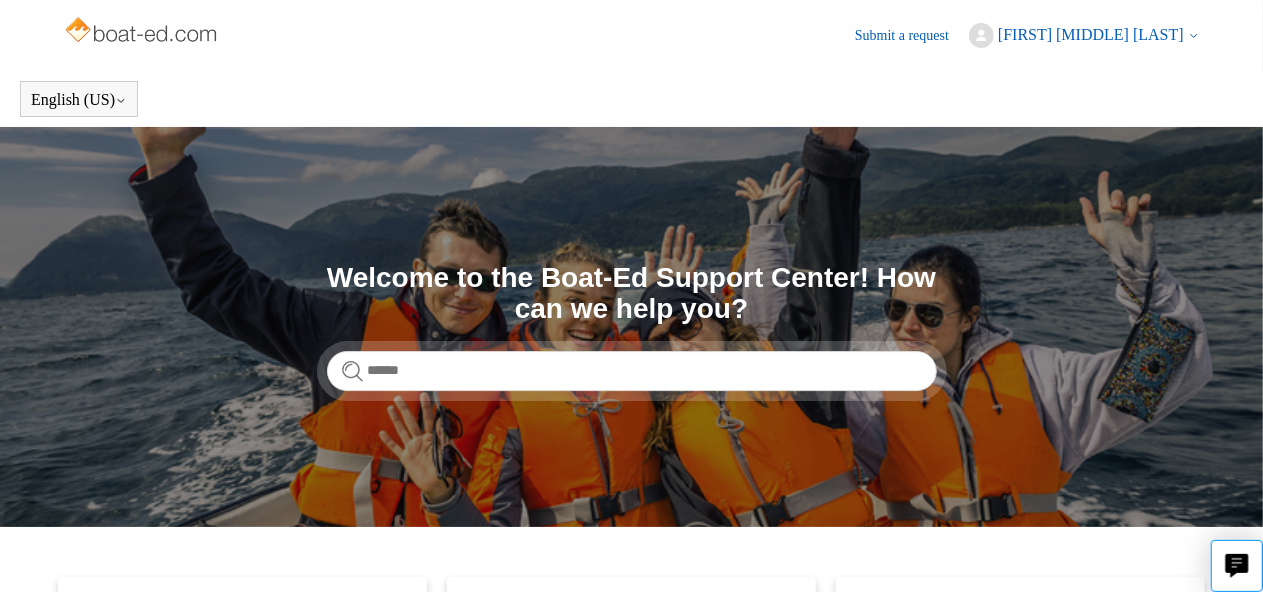 click on "Ernest C Chisena" at bounding box center [1091, 34] 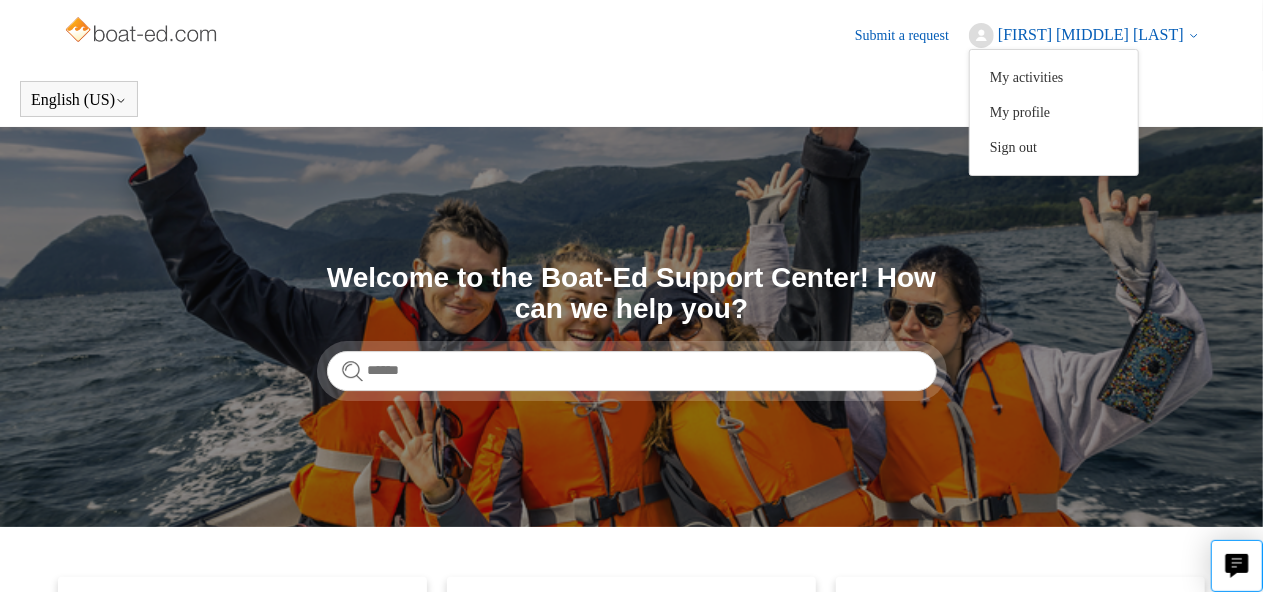 click on "Ernest C Chisena" at bounding box center [1091, 34] 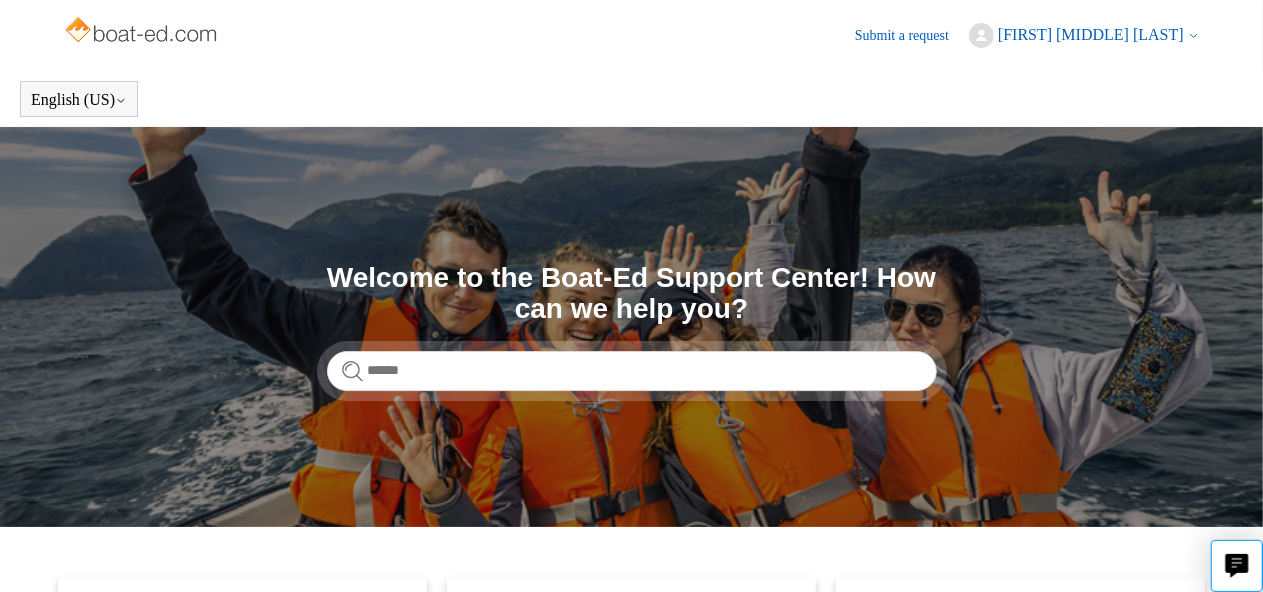 click on "Ernest C Chisena" at bounding box center (1091, 34) 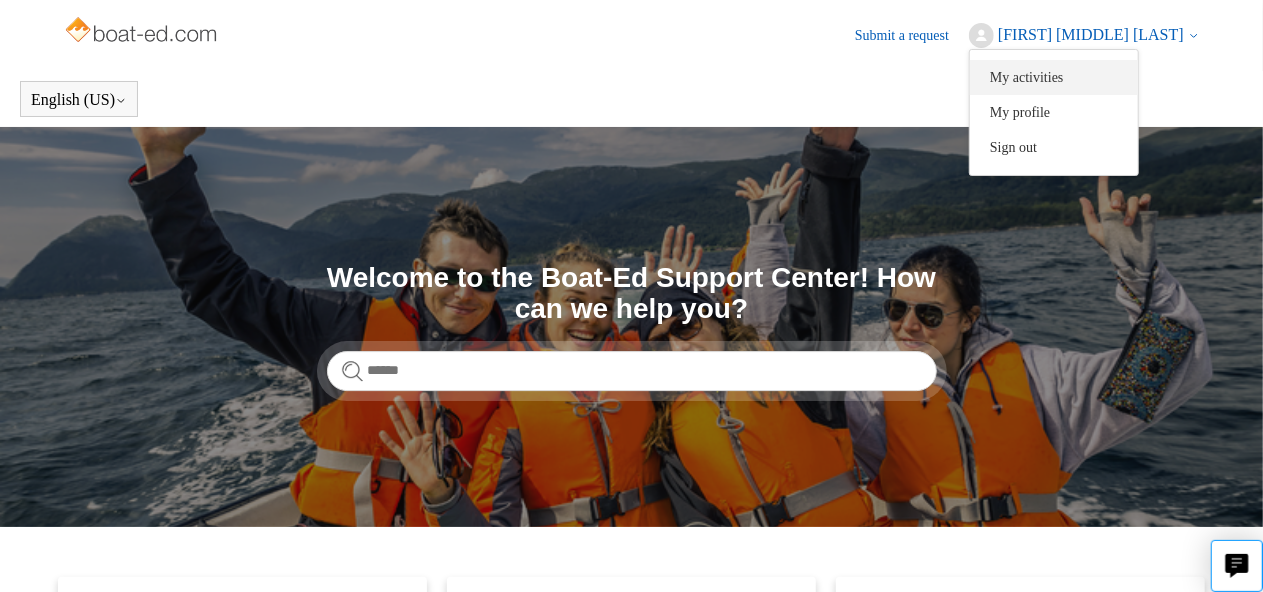 click on "My activities" at bounding box center [1054, 77] 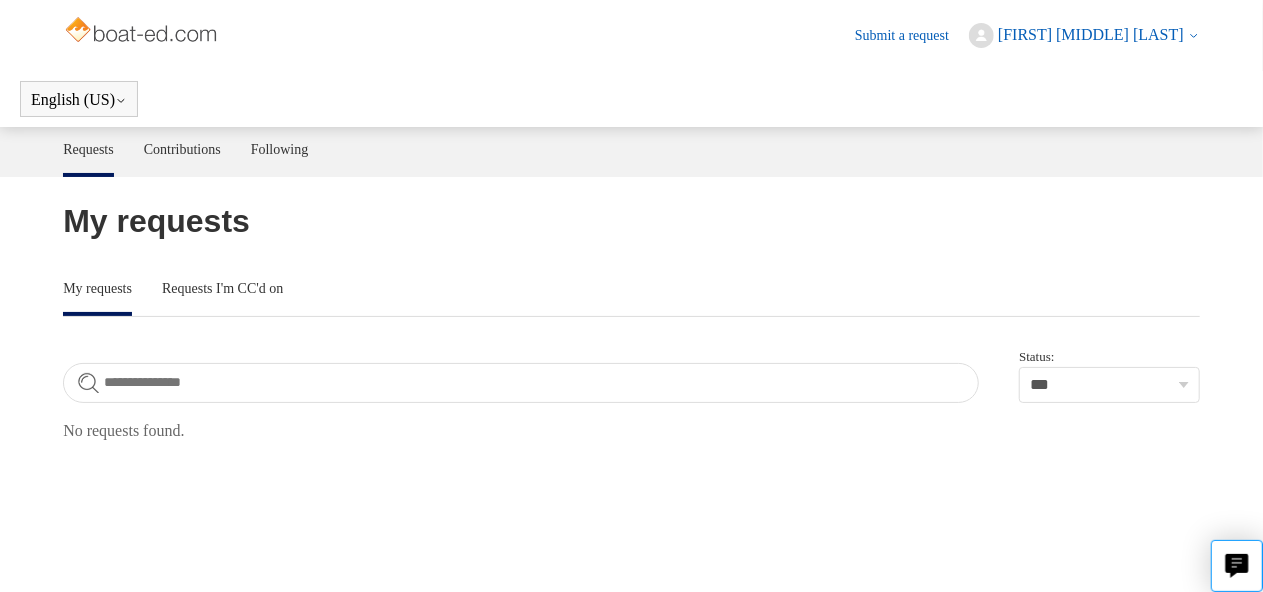 scroll, scrollTop: 0, scrollLeft: 0, axis: both 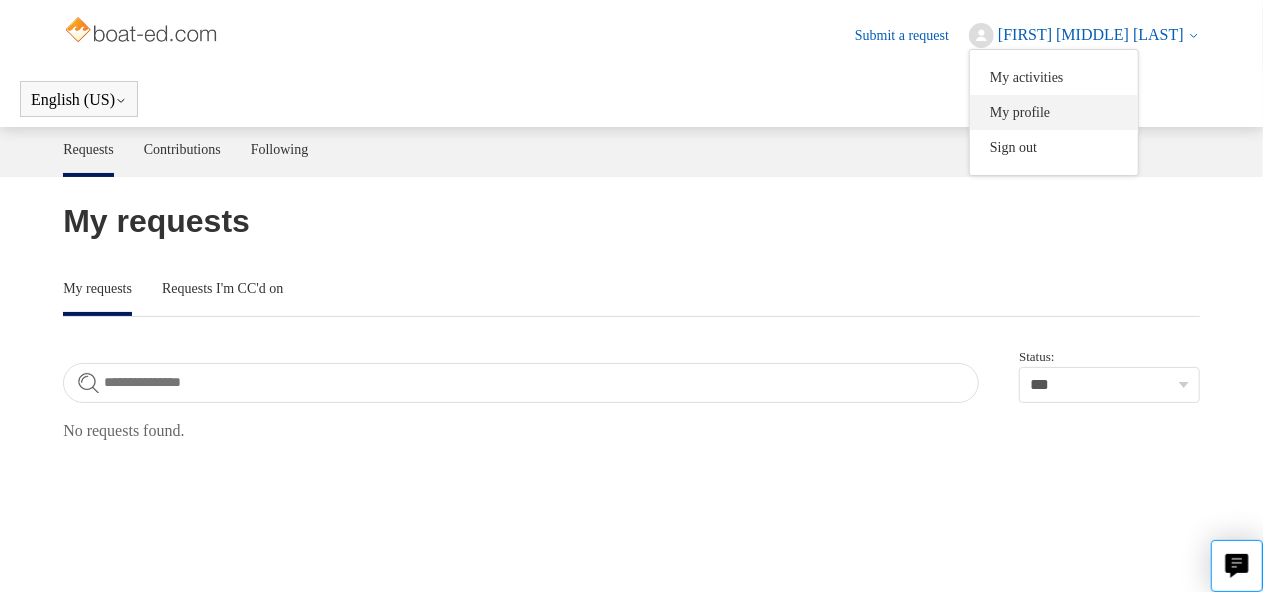 click on "My profile" at bounding box center [1054, 112] 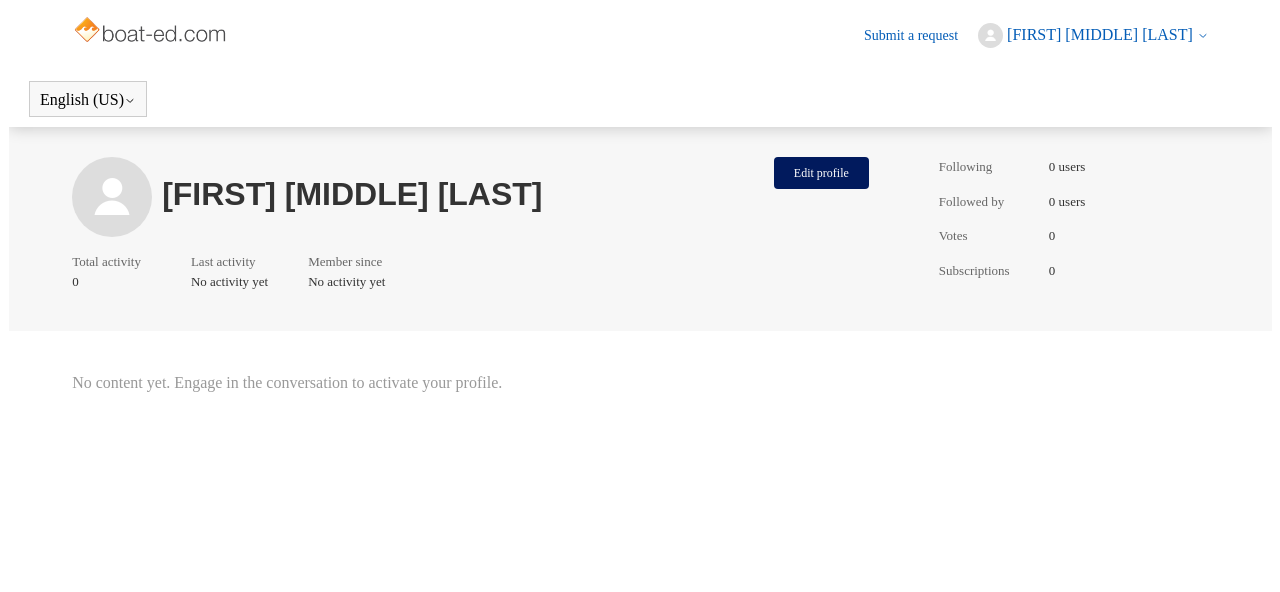 scroll, scrollTop: 0, scrollLeft: 0, axis: both 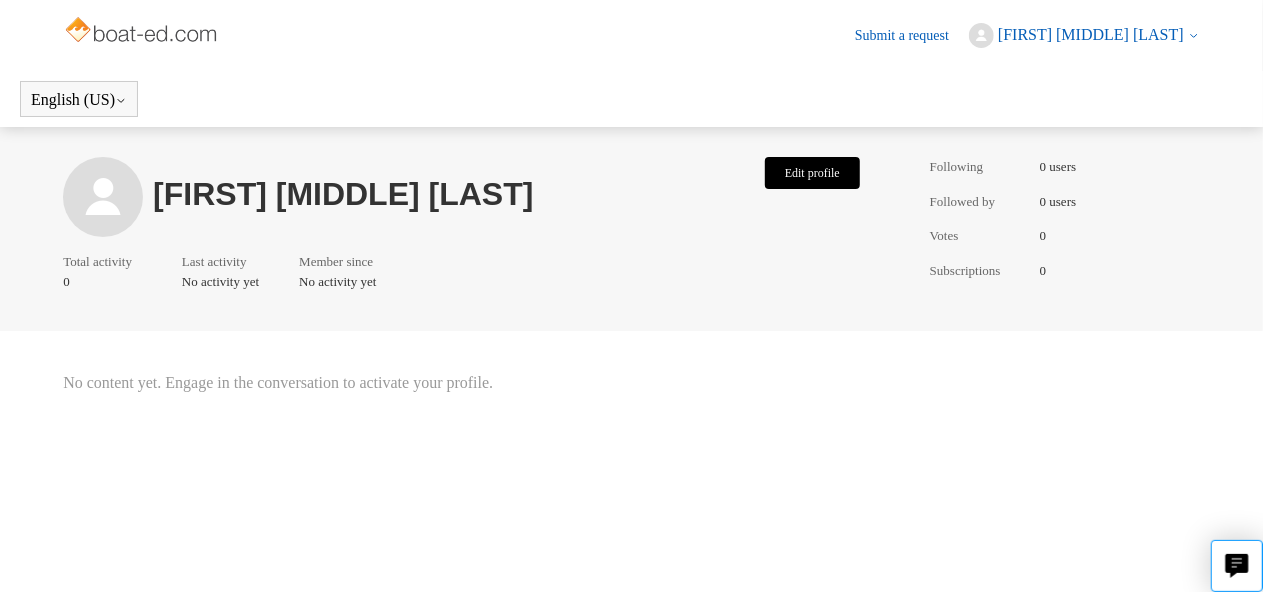 click on "Edit profile" at bounding box center (812, 173) 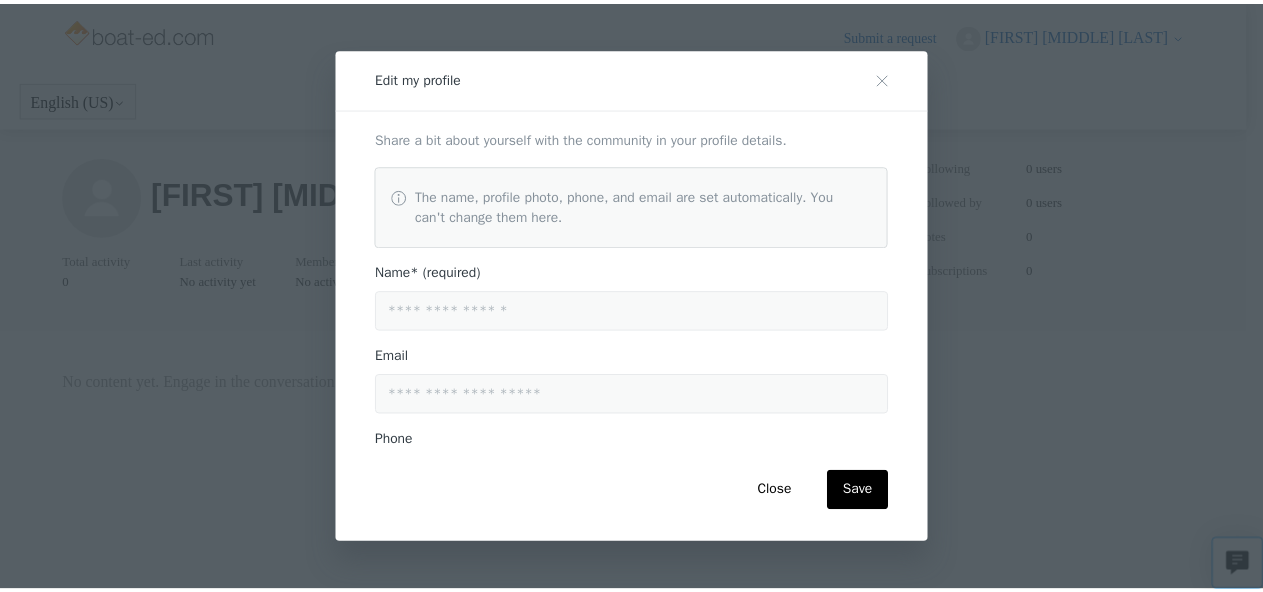 scroll, scrollTop: 344, scrollLeft: 0, axis: vertical 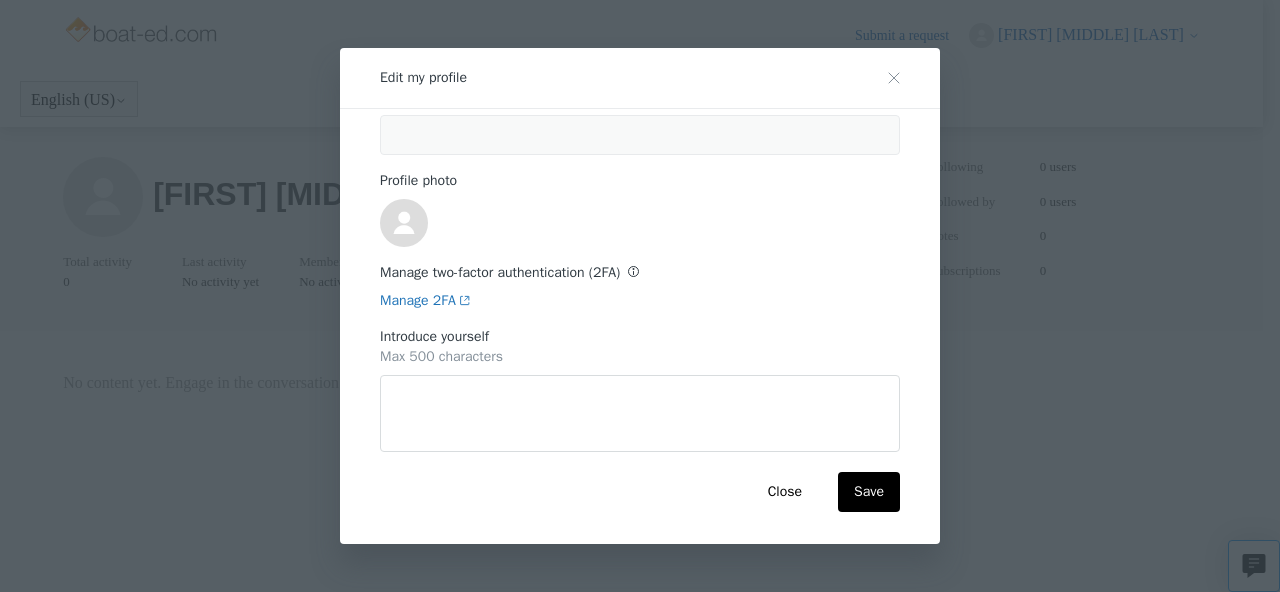 click at bounding box center (894, 78) 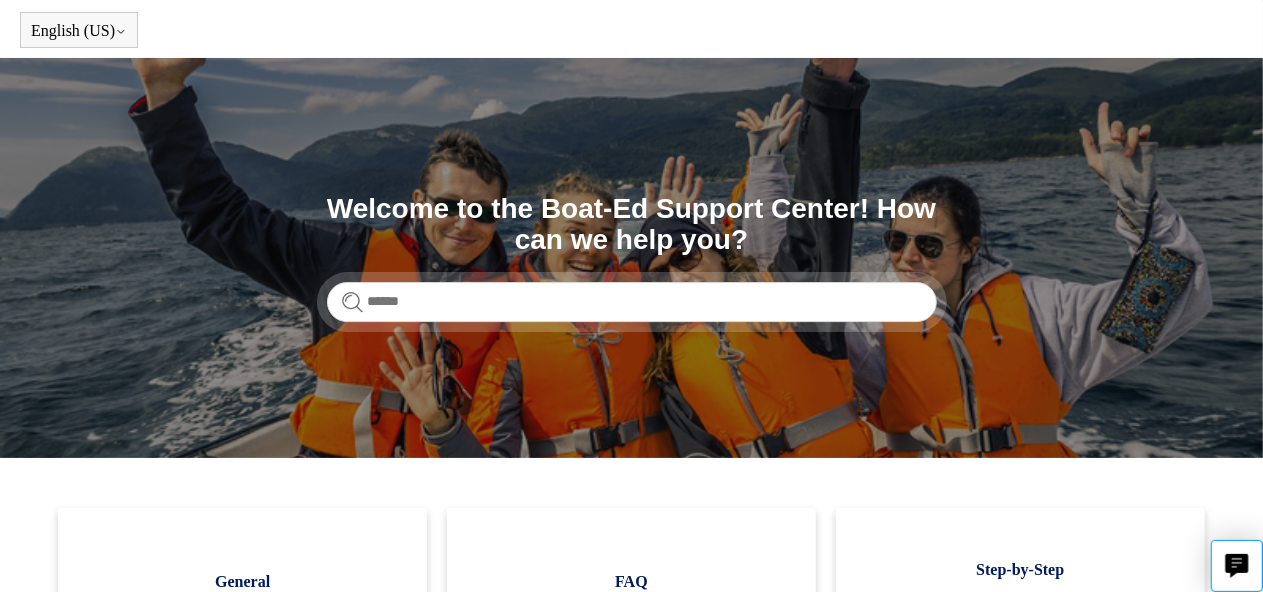 scroll, scrollTop: 100, scrollLeft: 0, axis: vertical 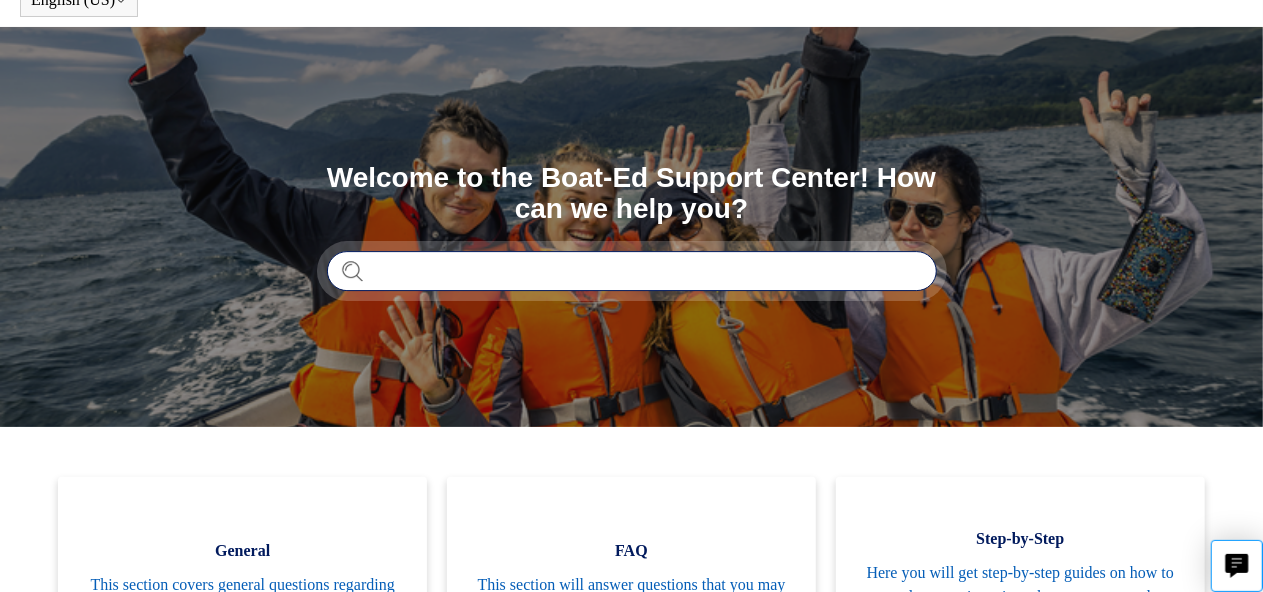 click at bounding box center [632, 271] 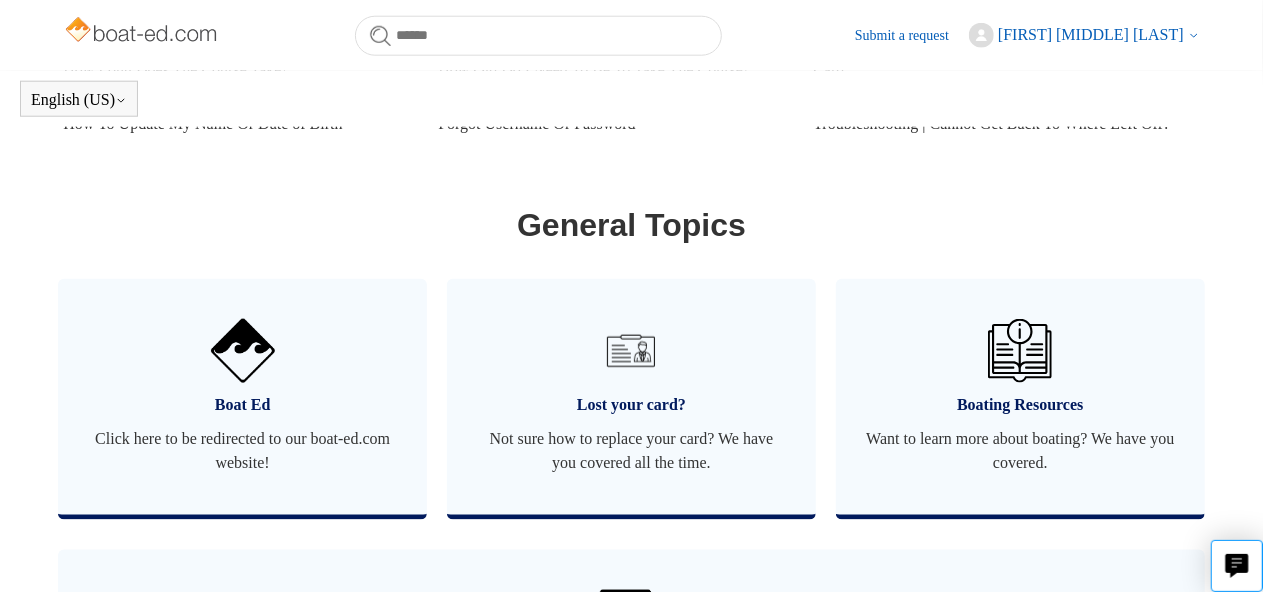 scroll, scrollTop: 1144, scrollLeft: 0, axis: vertical 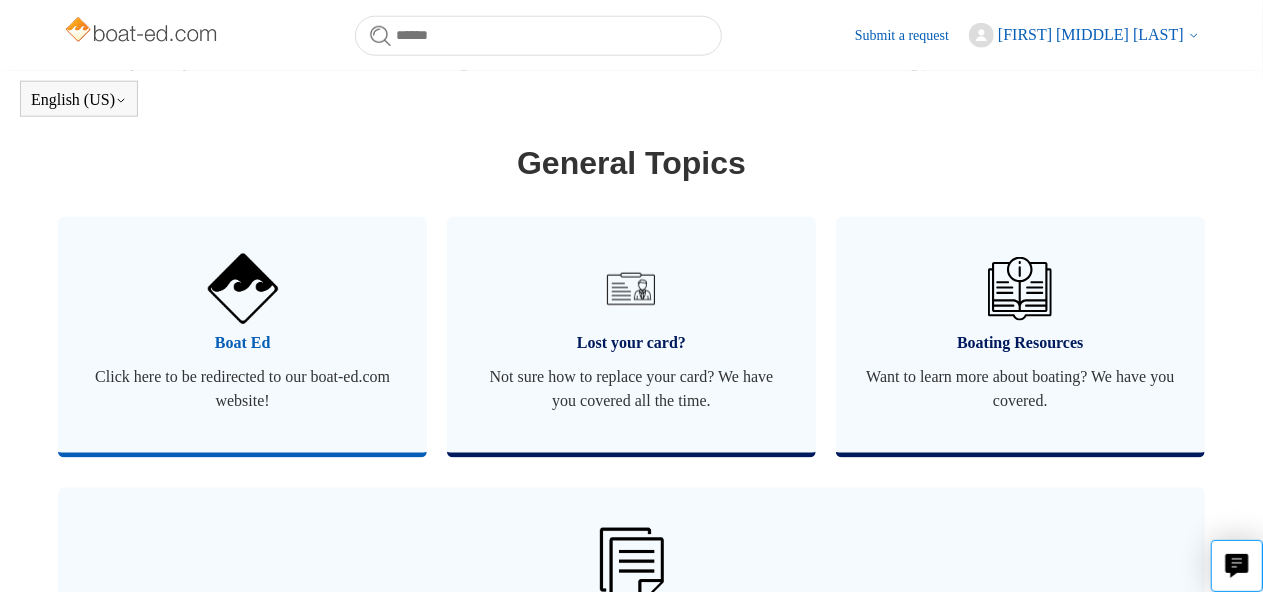 click on "Click here to be redirected to our boat-ed.com website!" at bounding box center [242, 389] 